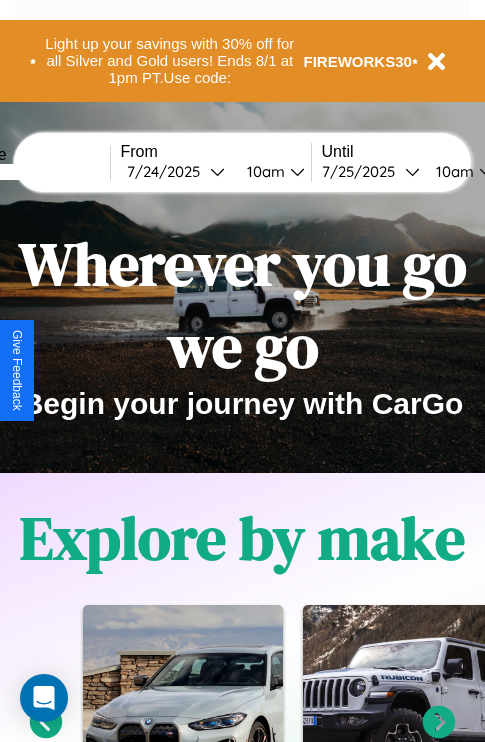scroll, scrollTop: 136, scrollLeft: 0, axis: vertical 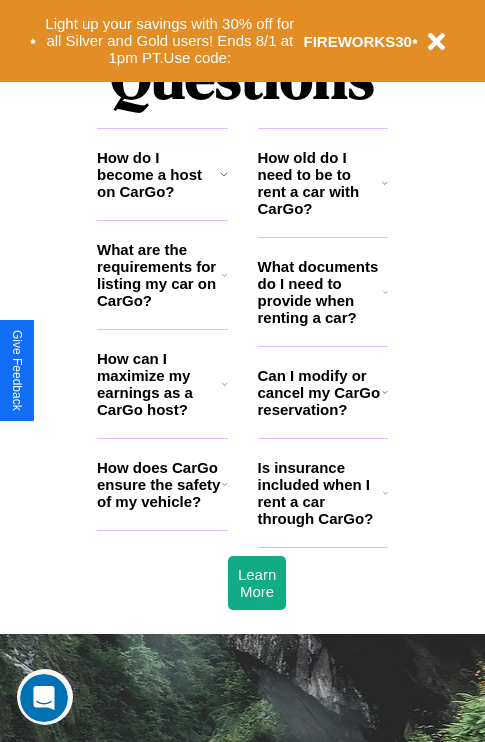 click 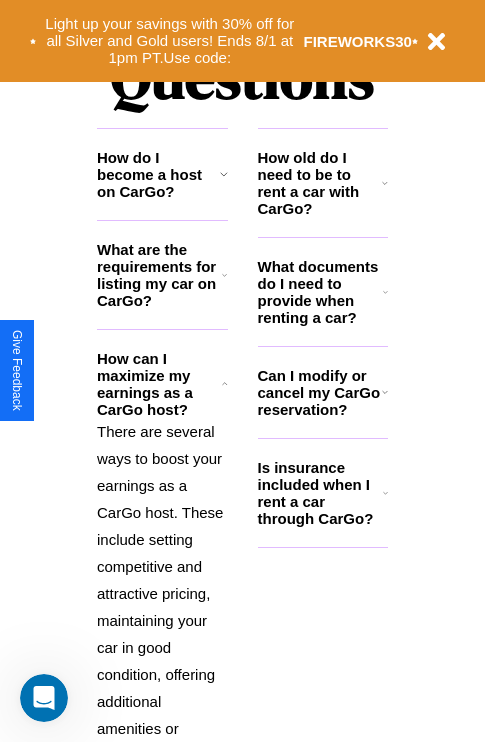 click on "What are the requirements for listing my car on CarGo?" at bounding box center (159, 275) 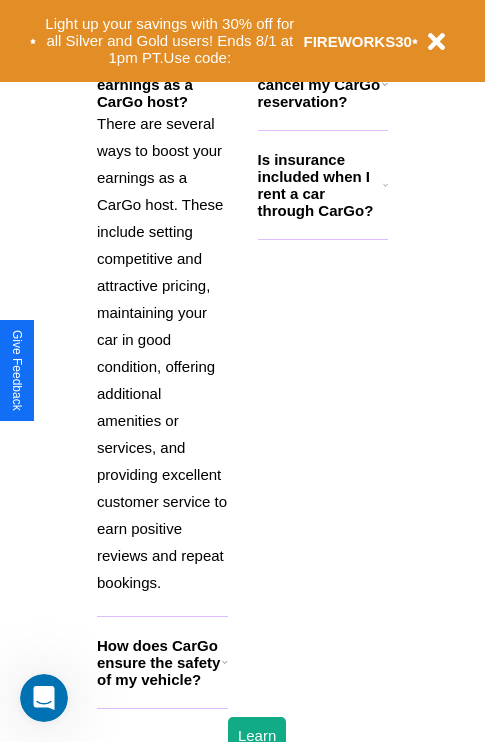 click on "How does CarGo ensure the safety of my vehicle?" at bounding box center (159, 662) 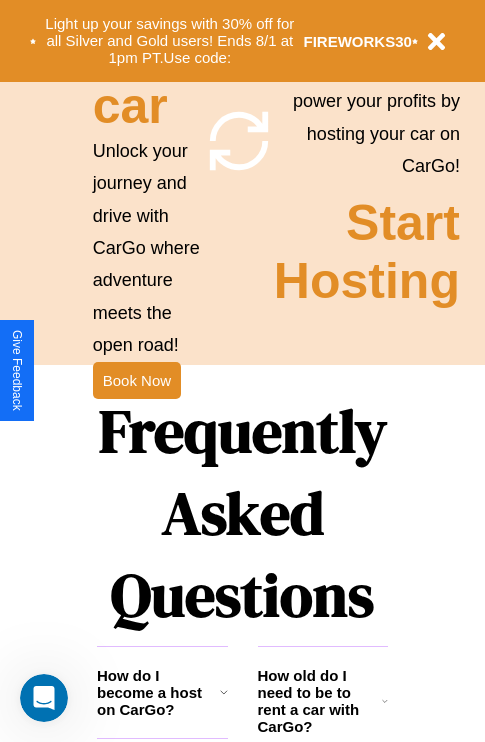 click 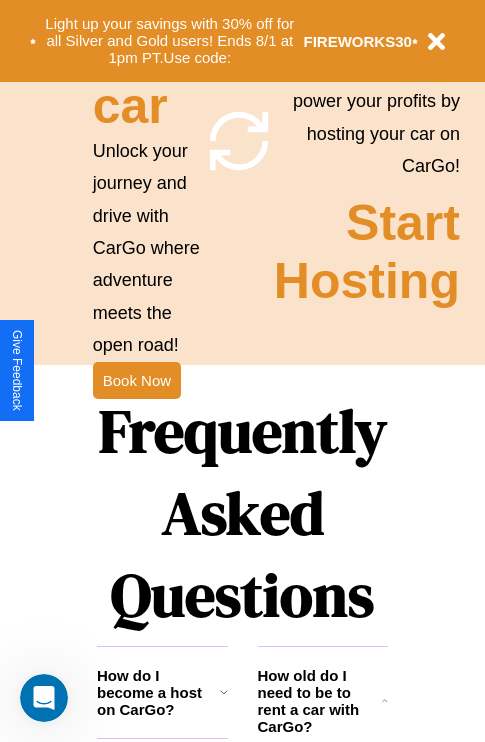 click on "How old do I need to be to rent a car with CarGo?" at bounding box center [320, 701] 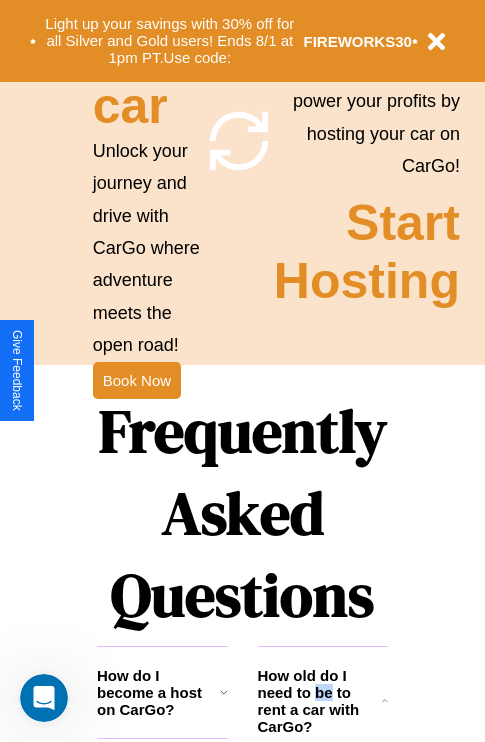 scroll, scrollTop: 2043, scrollLeft: 0, axis: vertical 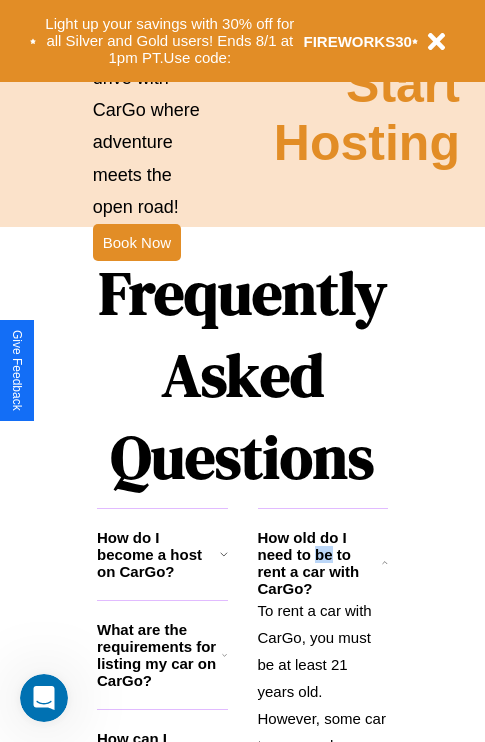click on "What are the requirements for listing my car on CarGo?" at bounding box center (159, 655) 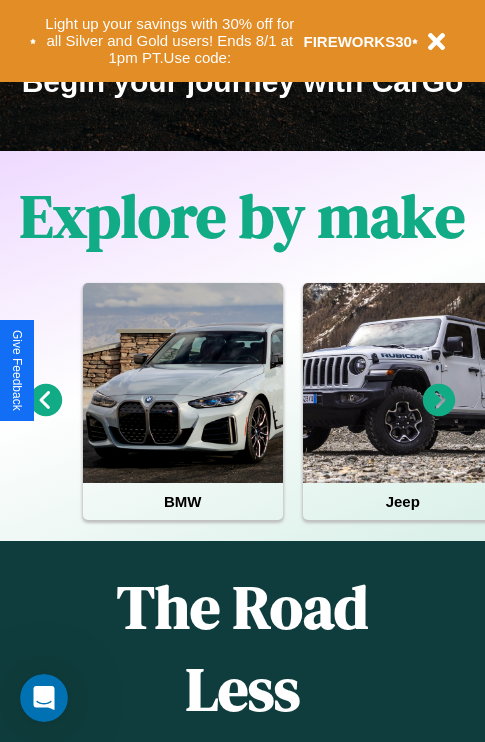 scroll, scrollTop: 308, scrollLeft: 0, axis: vertical 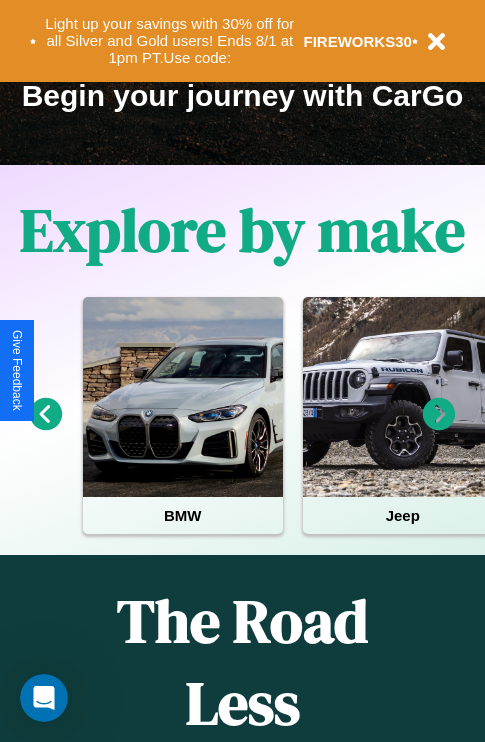 click 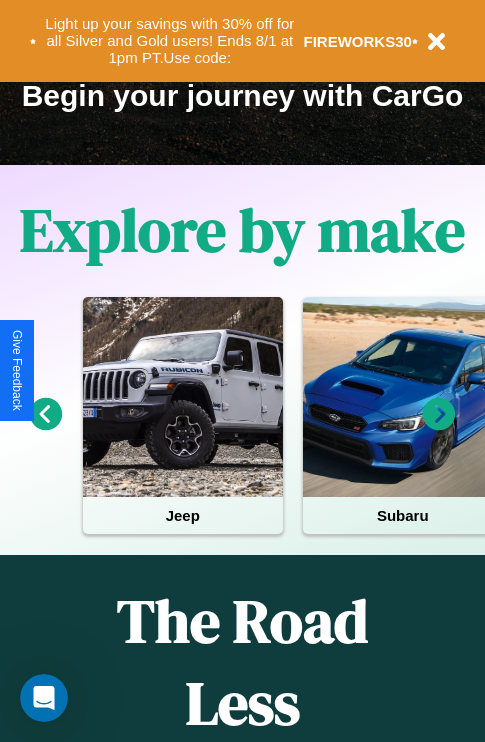 click 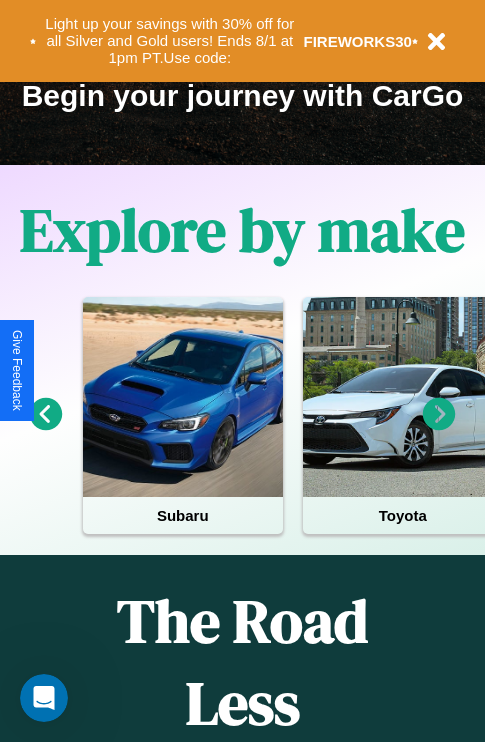 click 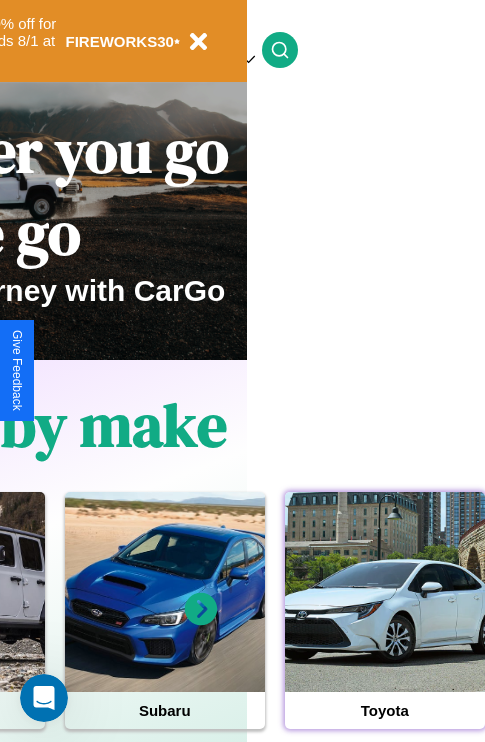 click at bounding box center (385, 592) 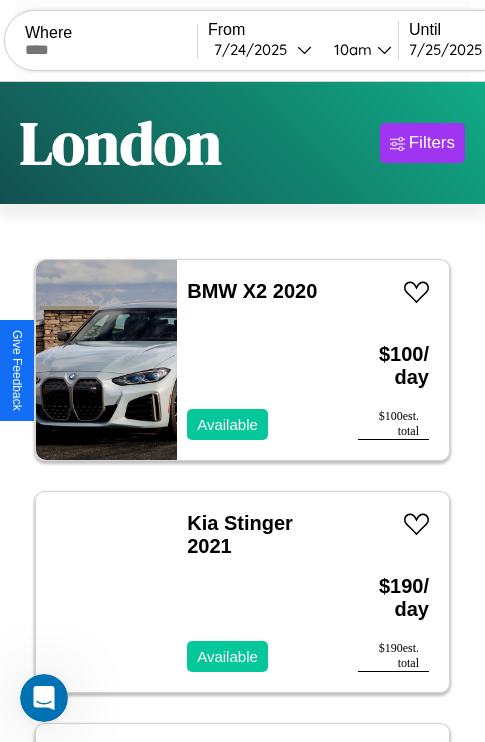 scroll, scrollTop: 95, scrollLeft: 0, axis: vertical 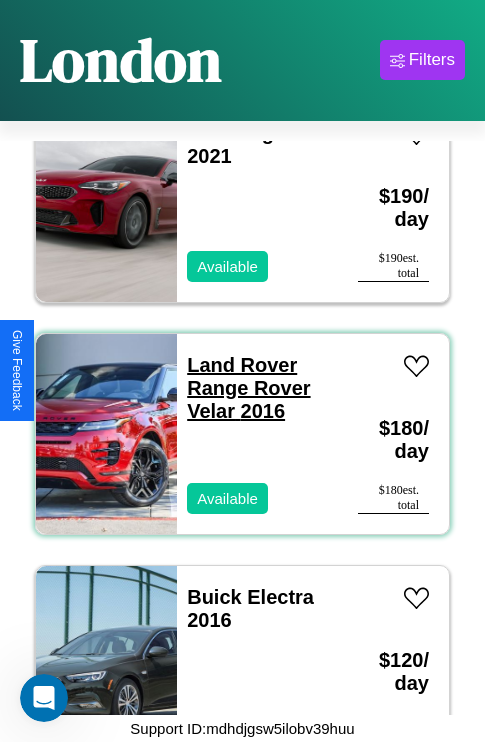 click on "Land Rover   Range Rover Velar   2016" at bounding box center (248, 388) 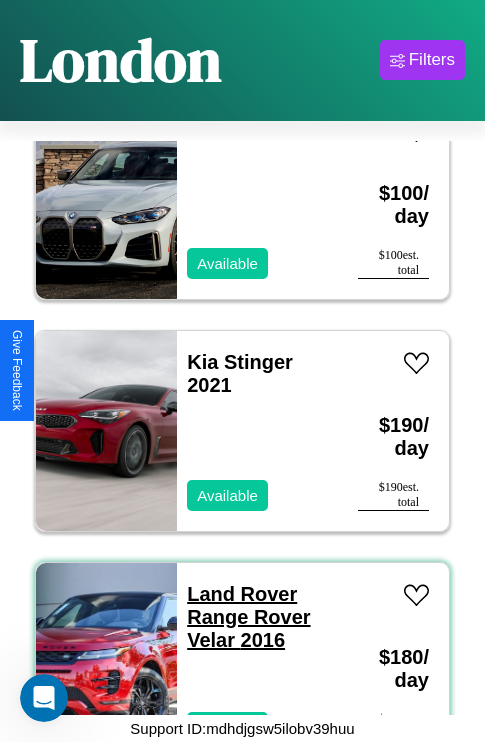 scroll, scrollTop: 75, scrollLeft: 0, axis: vertical 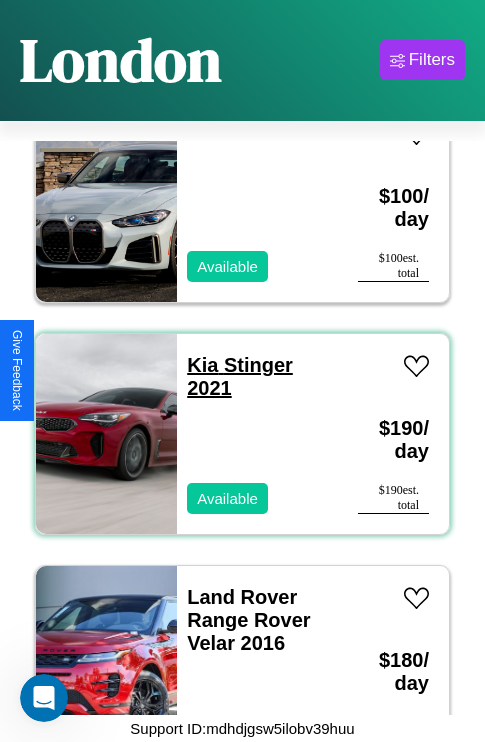 click on "Kia   Stinger   2021" at bounding box center [240, 376] 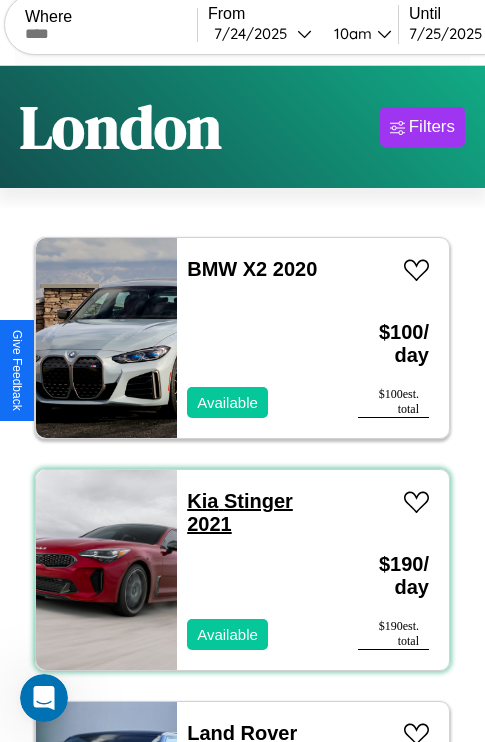 scroll, scrollTop: 0, scrollLeft: 0, axis: both 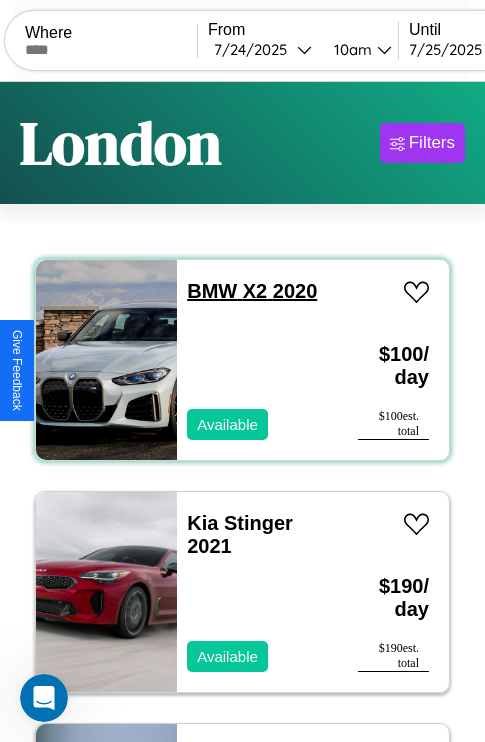 click on "BMW   X2   2020" at bounding box center (252, 291) 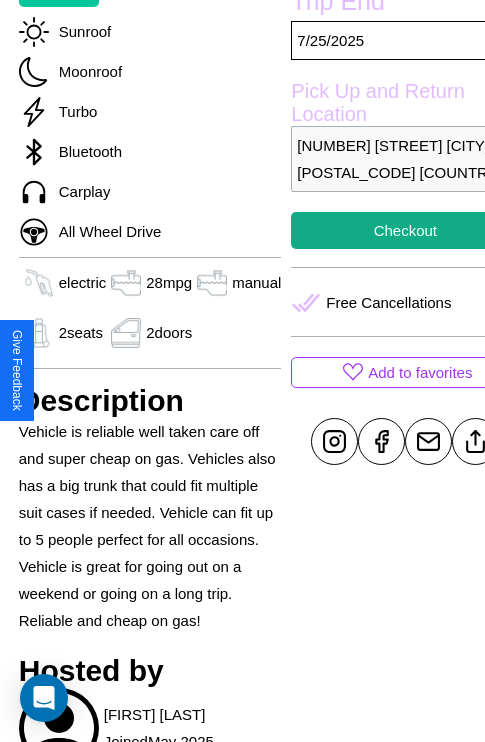 scroll, scrollTop: 669, scrollLeft: 60, axis: both 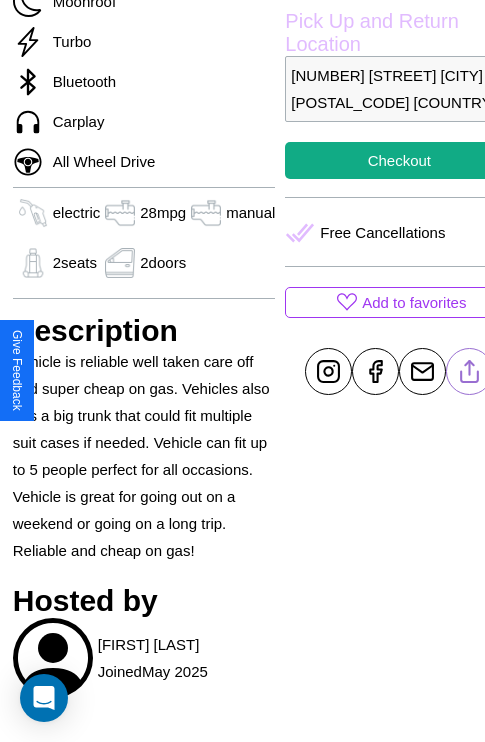 click 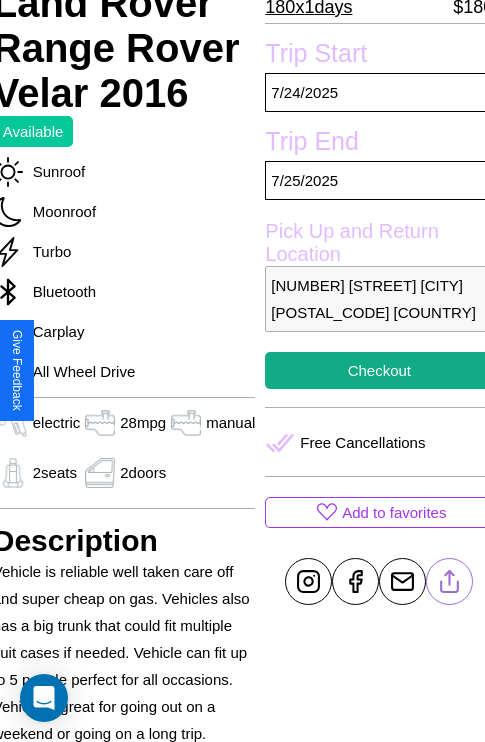 scroll, scrollTop: 458, scrollLeft: 80, axis: both 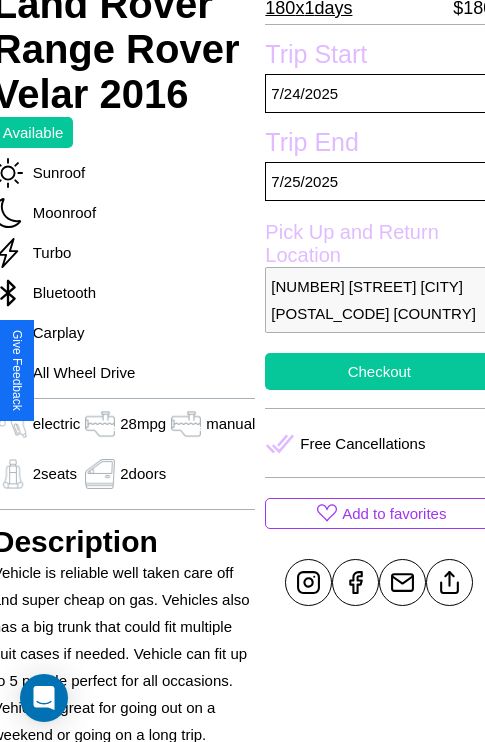 click on "Checkout" at bounding box center (379, 371) 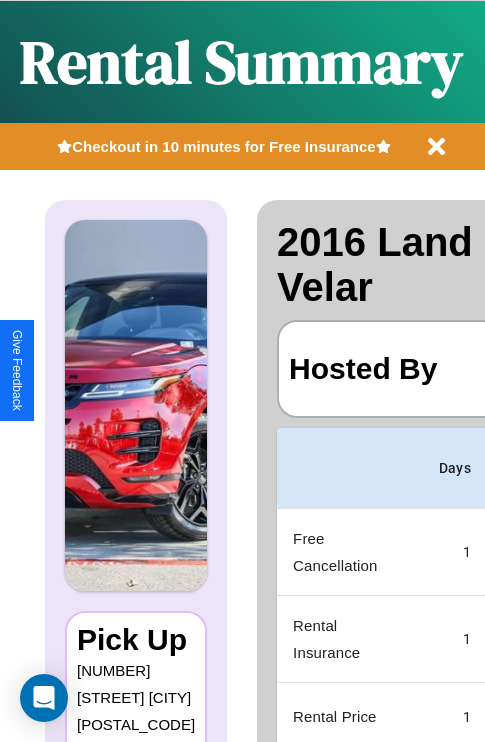 scroll, scrollTop: 0, scrollLeft: 378, axis: horizontal 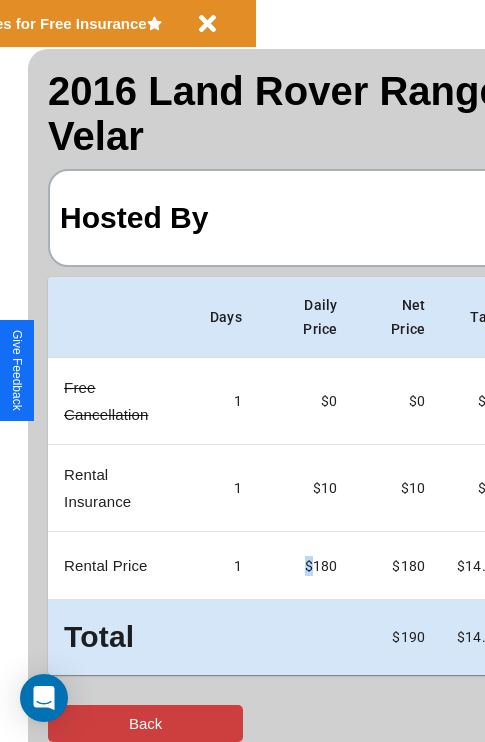 click on "Back" at bounding box center [145, 723] 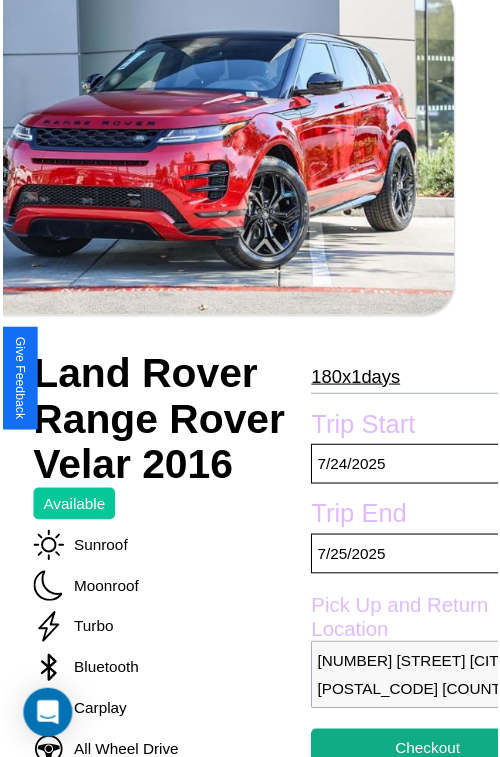 scroll, scrollTop: 180, scrollLeft: 80, axis: both 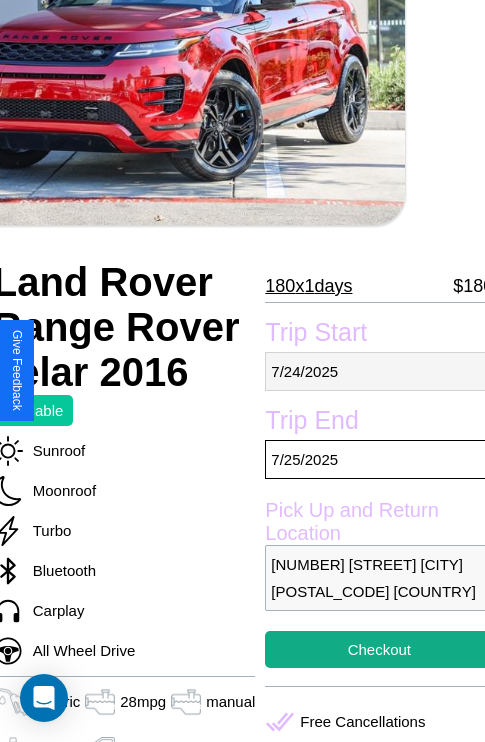 click on "7 / 24 / 2025" at bounding box center [379, 371] 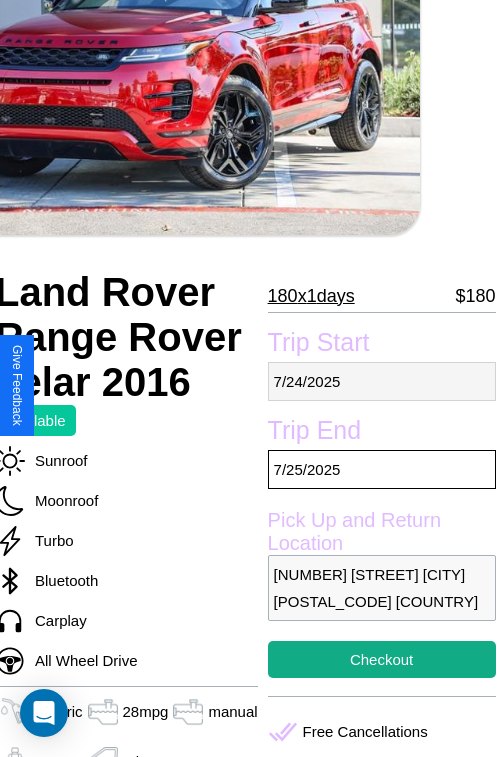 select on "*" 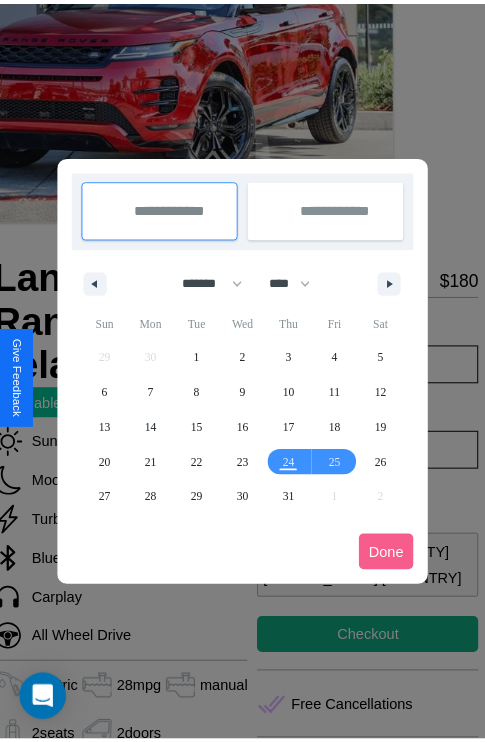 scroll, scrollTop: 0, scrollLeft: 80, axis: horizontal 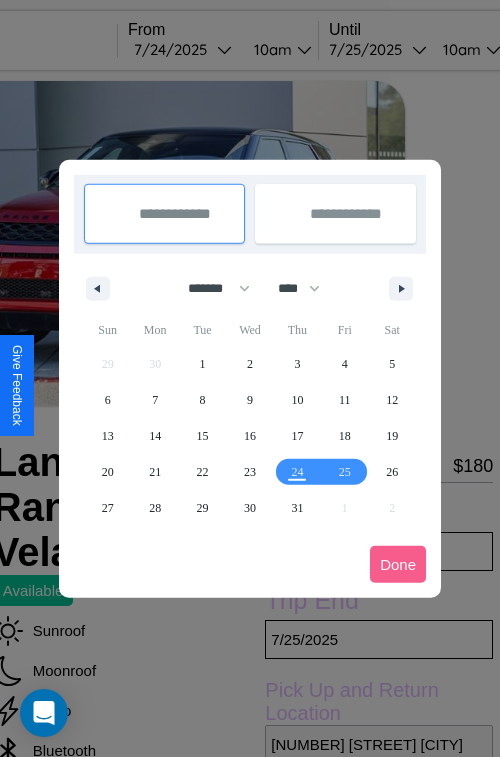 click at bounding box center (250, 378) 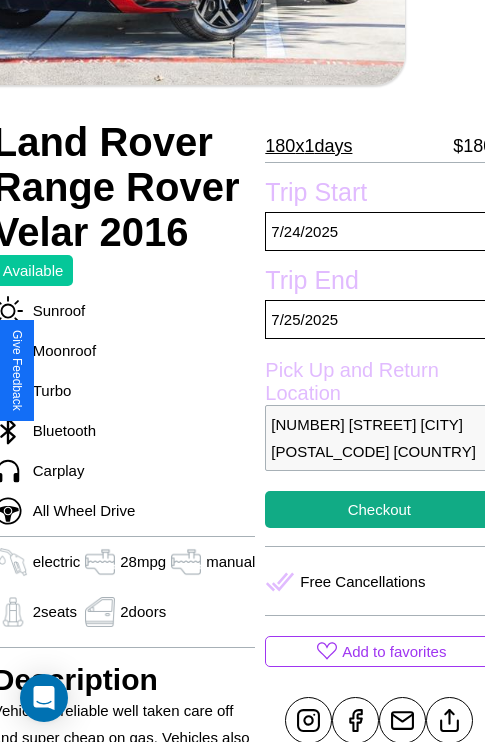 scroll, scrollTop: 387, scrollLeft: 80, axis: both 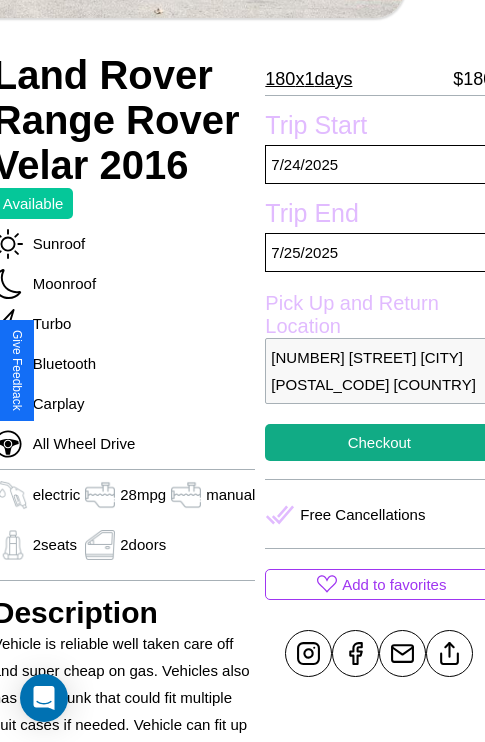 click on "6705 Second Street  London  62890 United Kingdom" at bounding box center [379, 371] 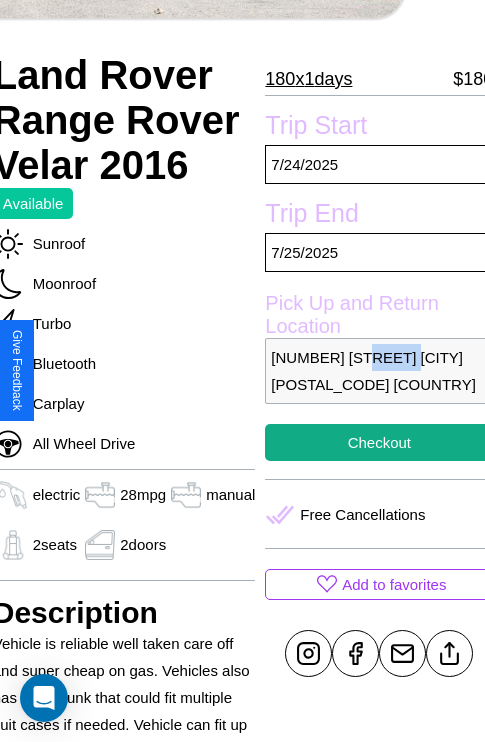 click on "6705 Second Street  London  62890 United Kingdom" at bounding box center [379, 371] 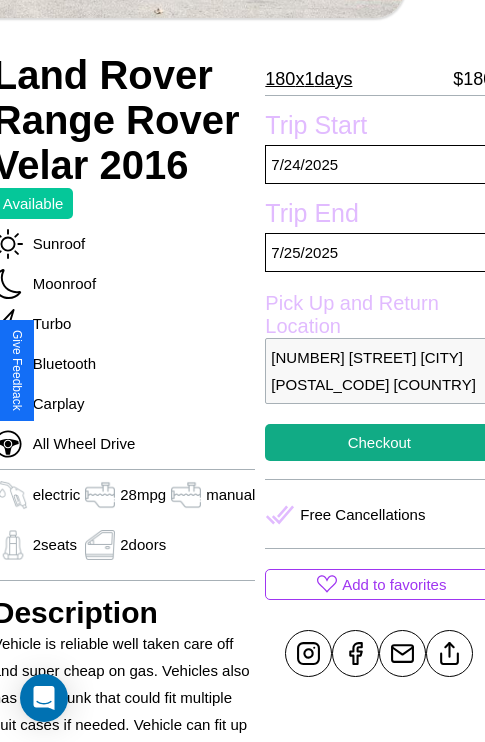 click on "6705 Second Street  London  62890 United Kingdom" at bounding box center (379, 371) 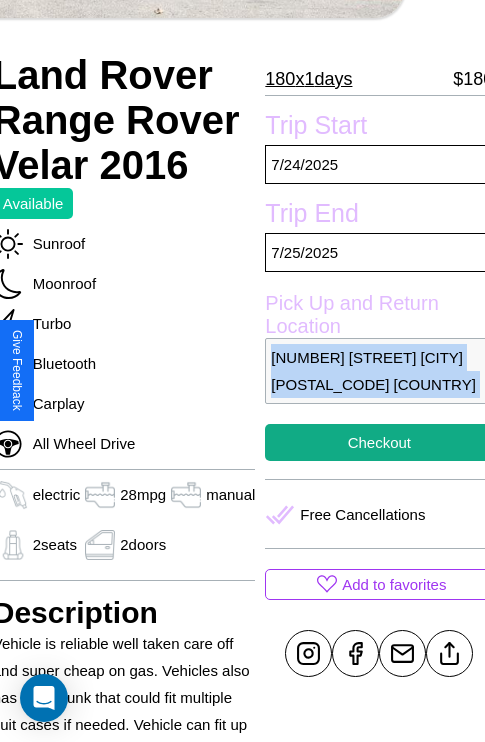 click on "6705 Second Street  London  62890 United Kingdom" at bounding box center [379, 371] 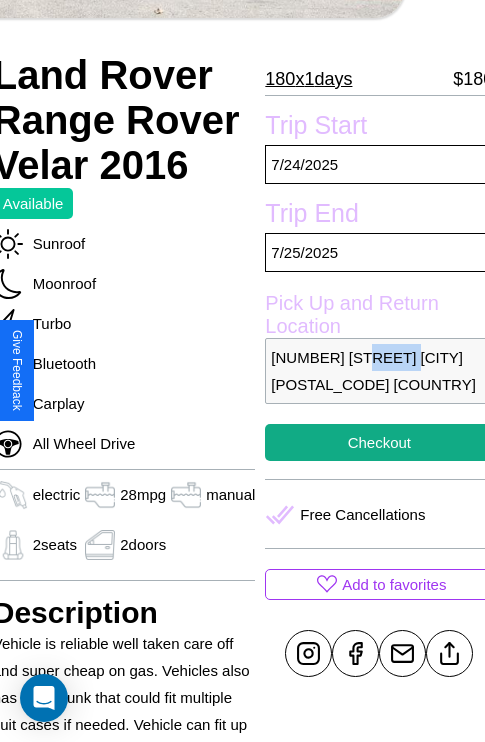 click on "6705 Second Street  London  62890 United Kingdom" at bounding box center (379, 371) 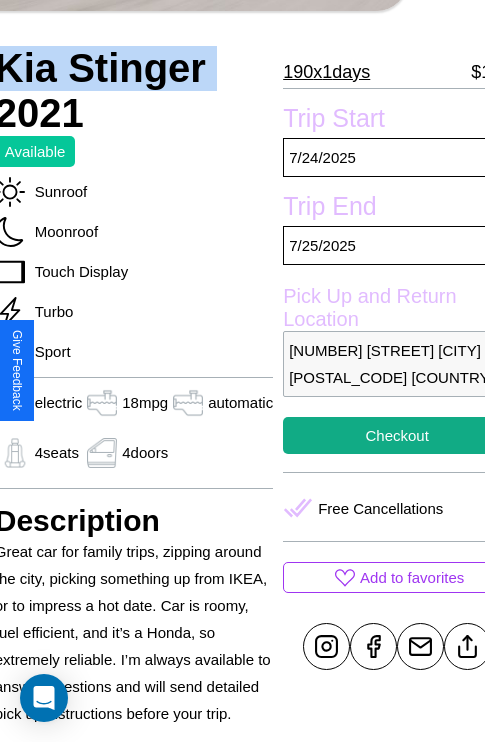 scroll, scrollTop: 499, scrollLeft: 96, axis: both 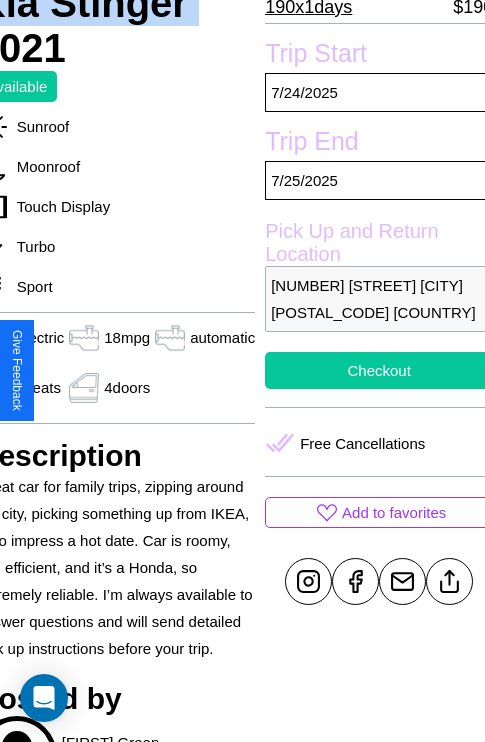 click on "Checkout" at bounding box center (379, 370) 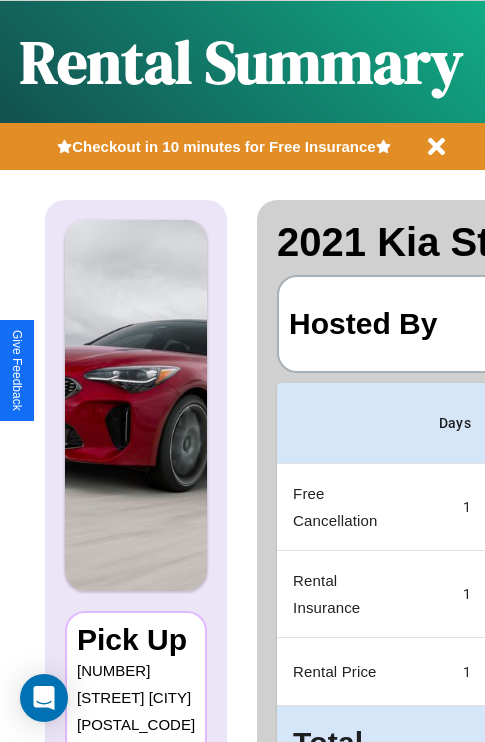 scroll, scrollTop: 0, scrollLeft: 378, axis: horizontal 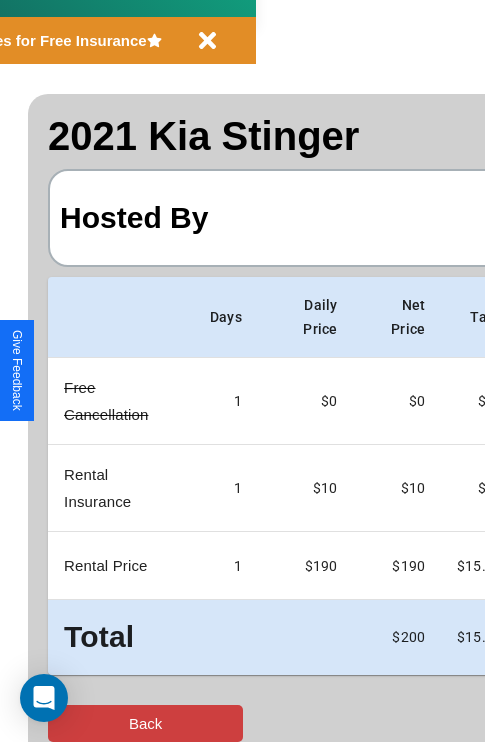 click on "Back" at bounding box center [145, 723] 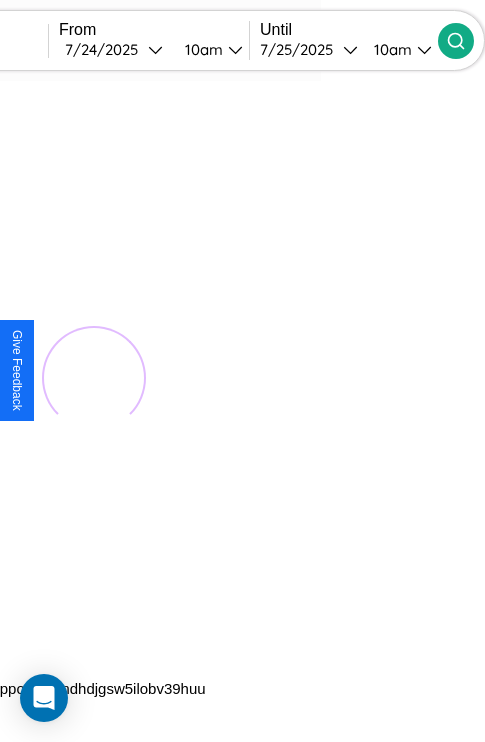 scroll, scrollTop: 0, scrollLeft: 0, axis: both 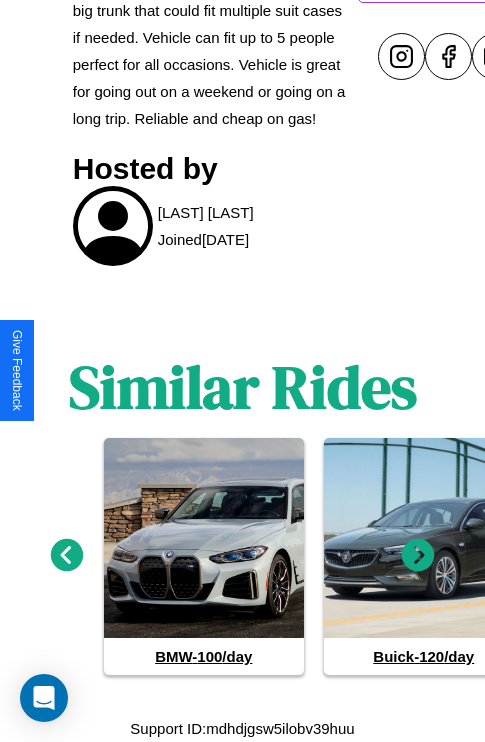 click 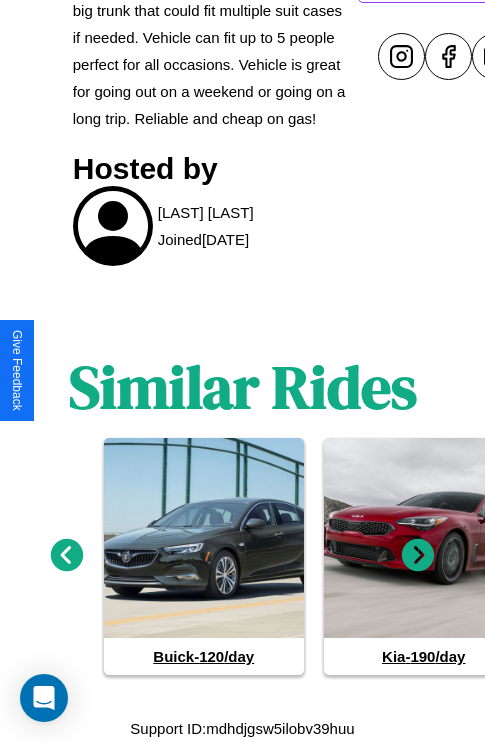 click 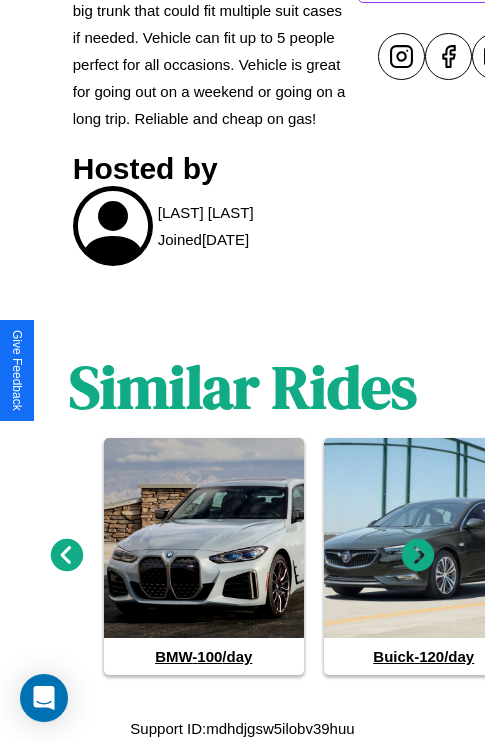 click 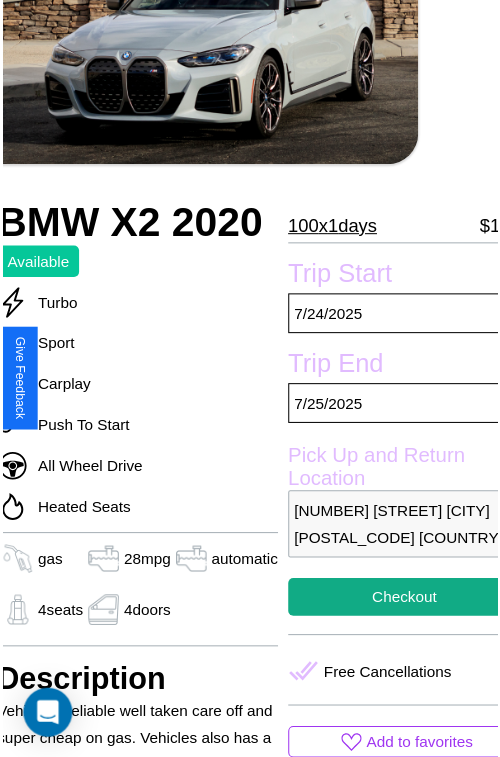 scroll, scrollTop: 112, scrollLeft: 84, axis: both 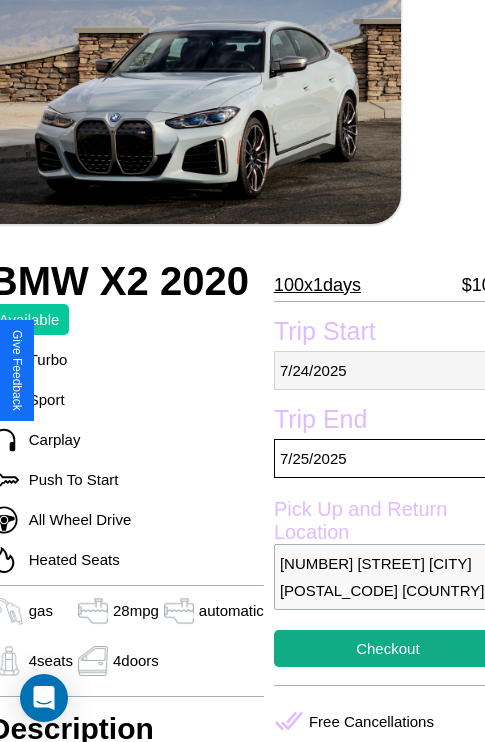 click on "7 / 24 / 2025" at bounding box center (388, 370) 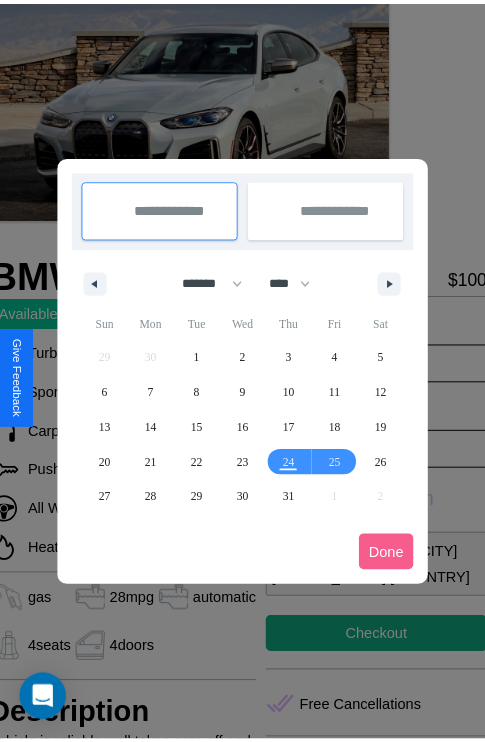 scroll, scrollTop: 0, scrollLeft: 84, axis: horizontal 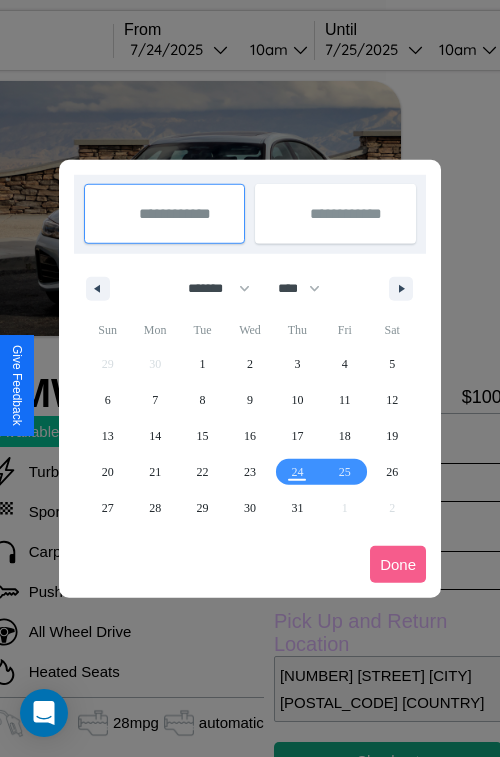 click at bounding box center [250, 378] 